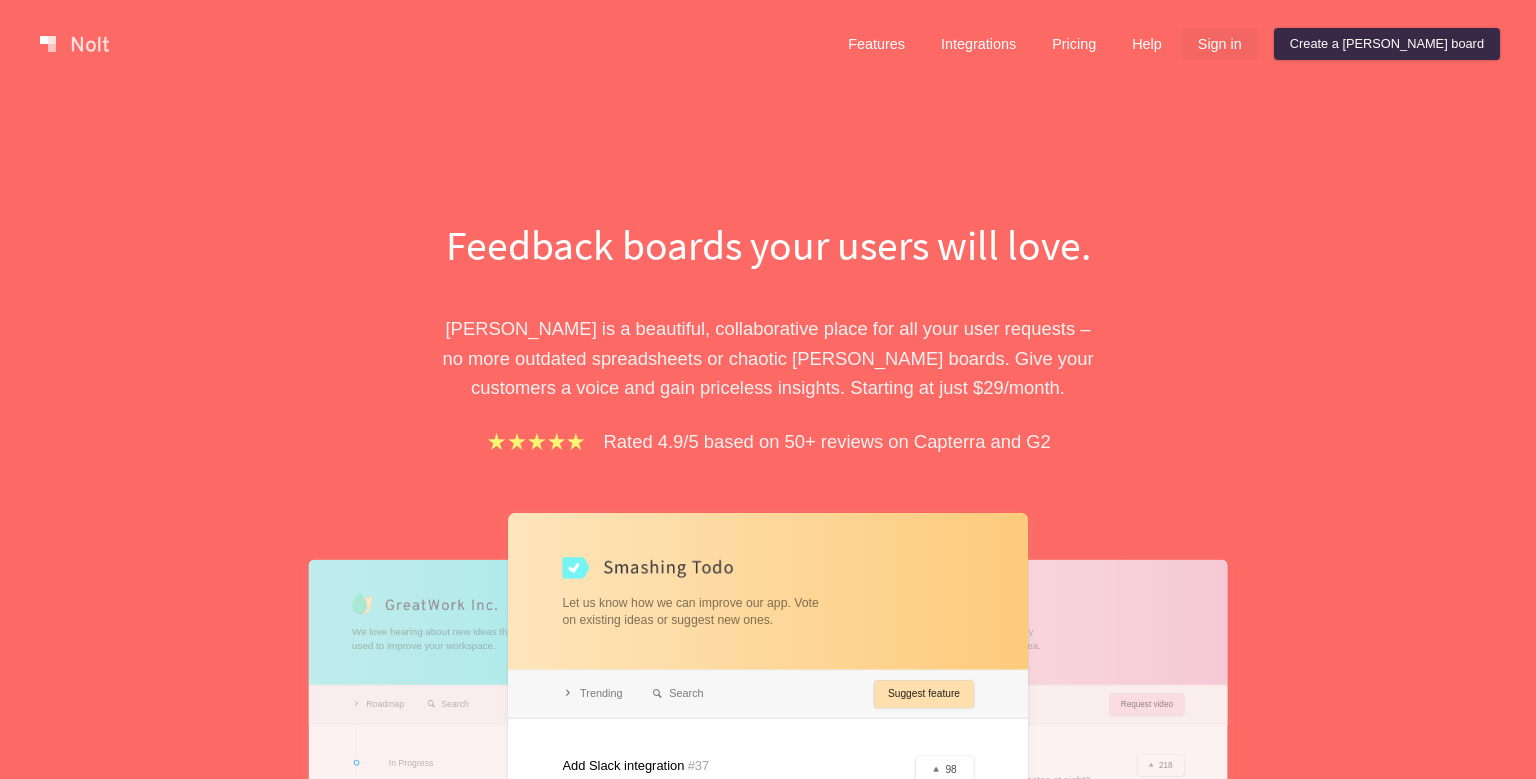 scroll, scrollTop: 0, scrollLeft: 0, axis: both 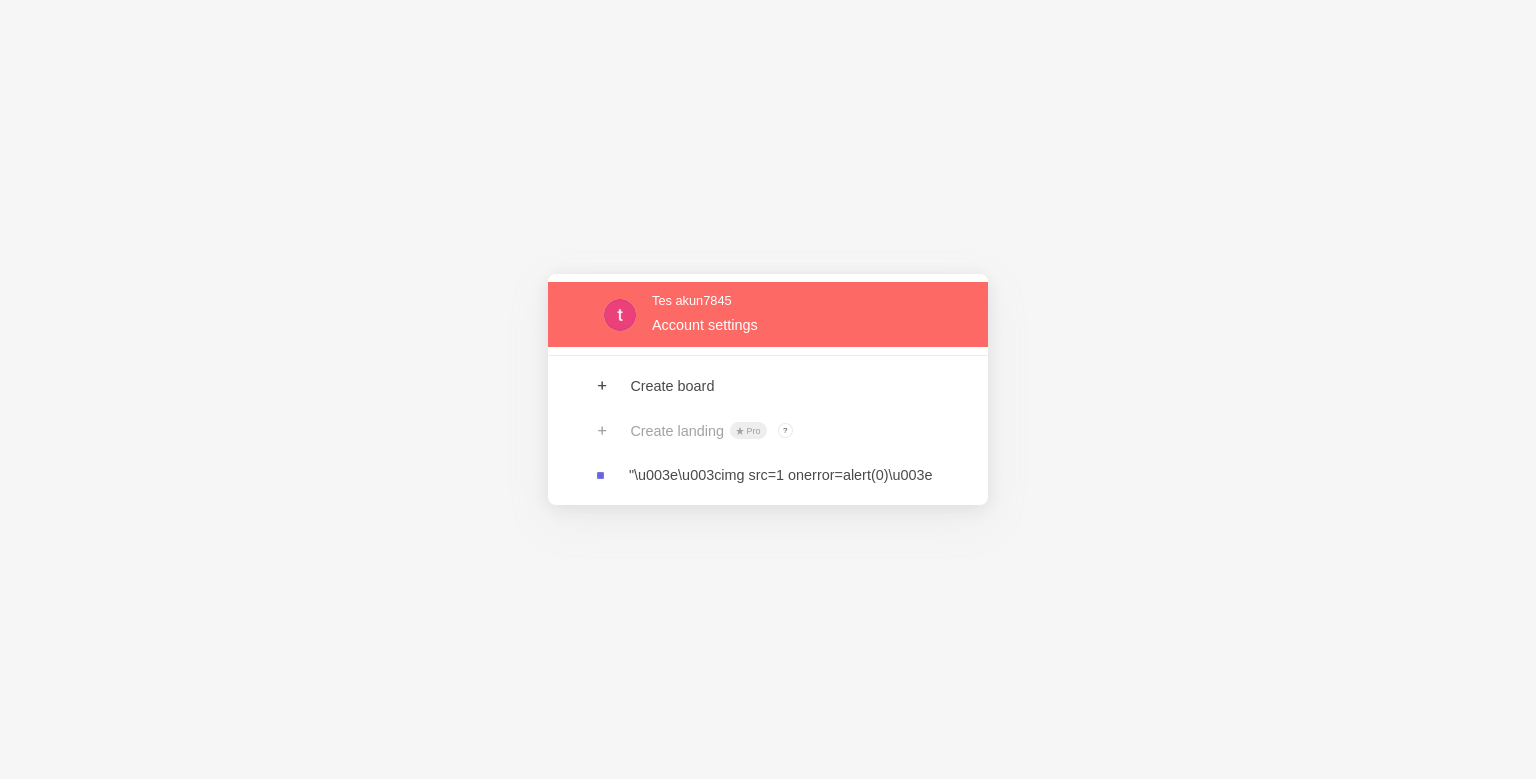 click at bounding box center [768, 314] 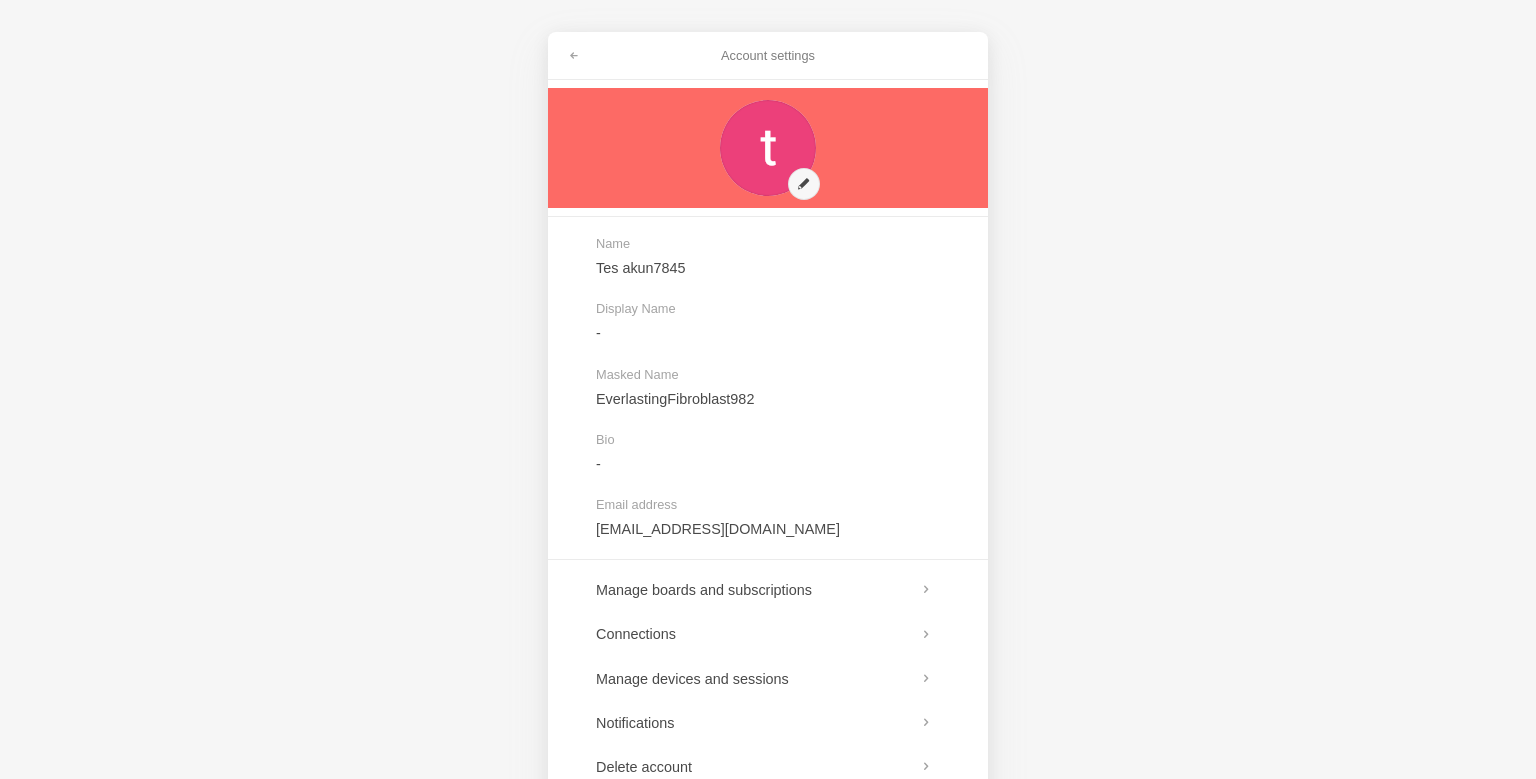 click at bounding box center (768, 148) 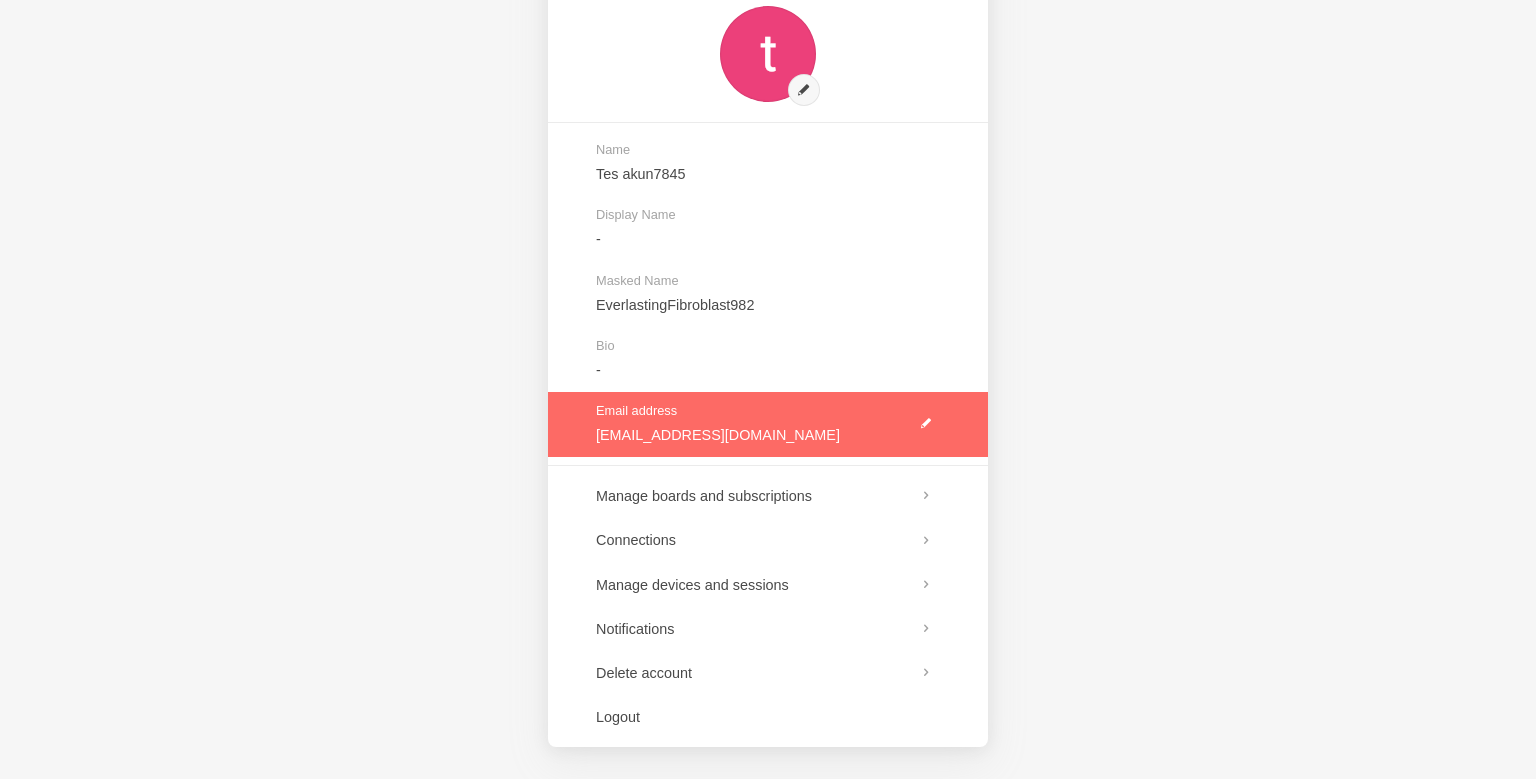 scroll, scrollTop: 0, scrollLeft: 0, axis: both 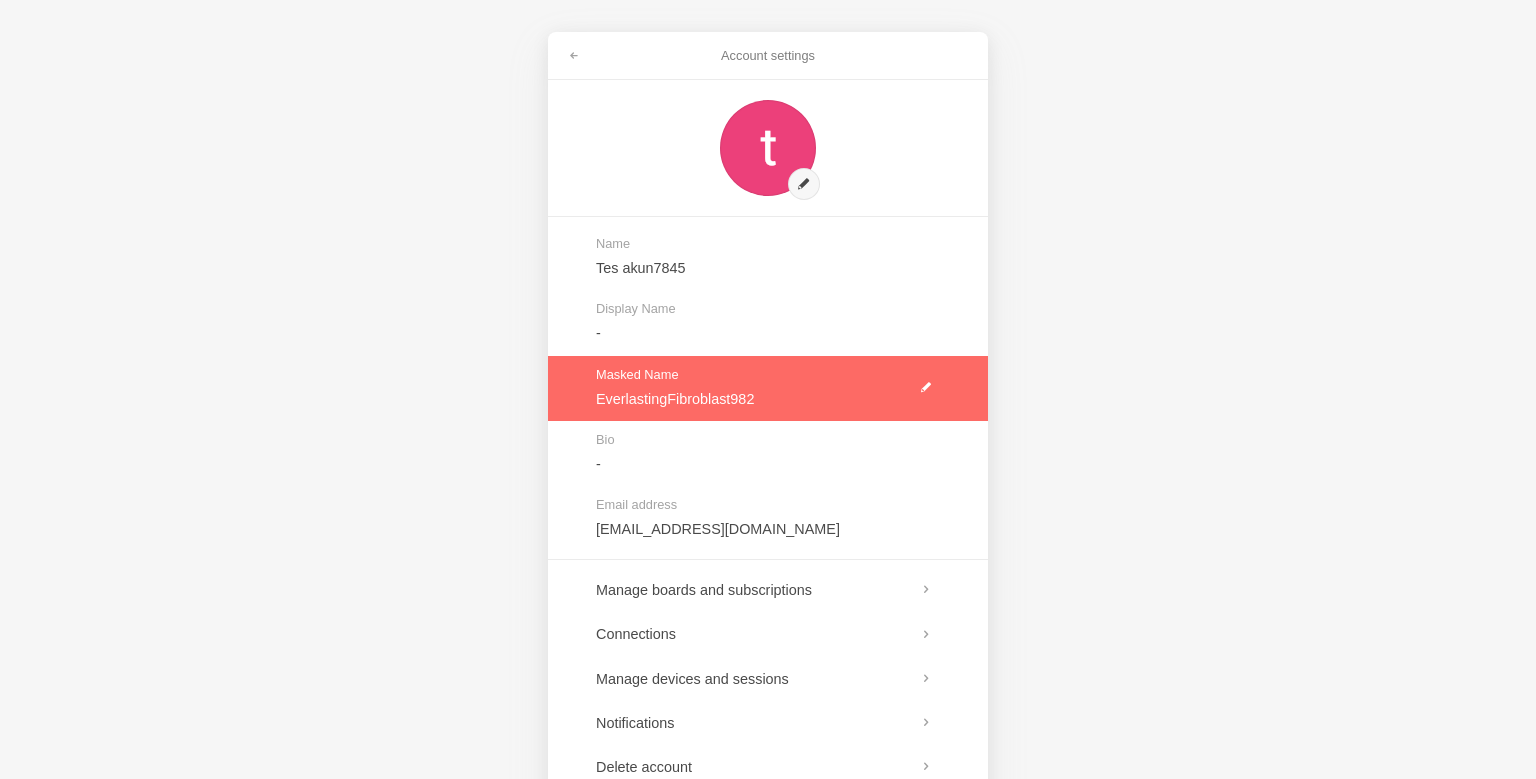 click at bounding box center [768, 388] 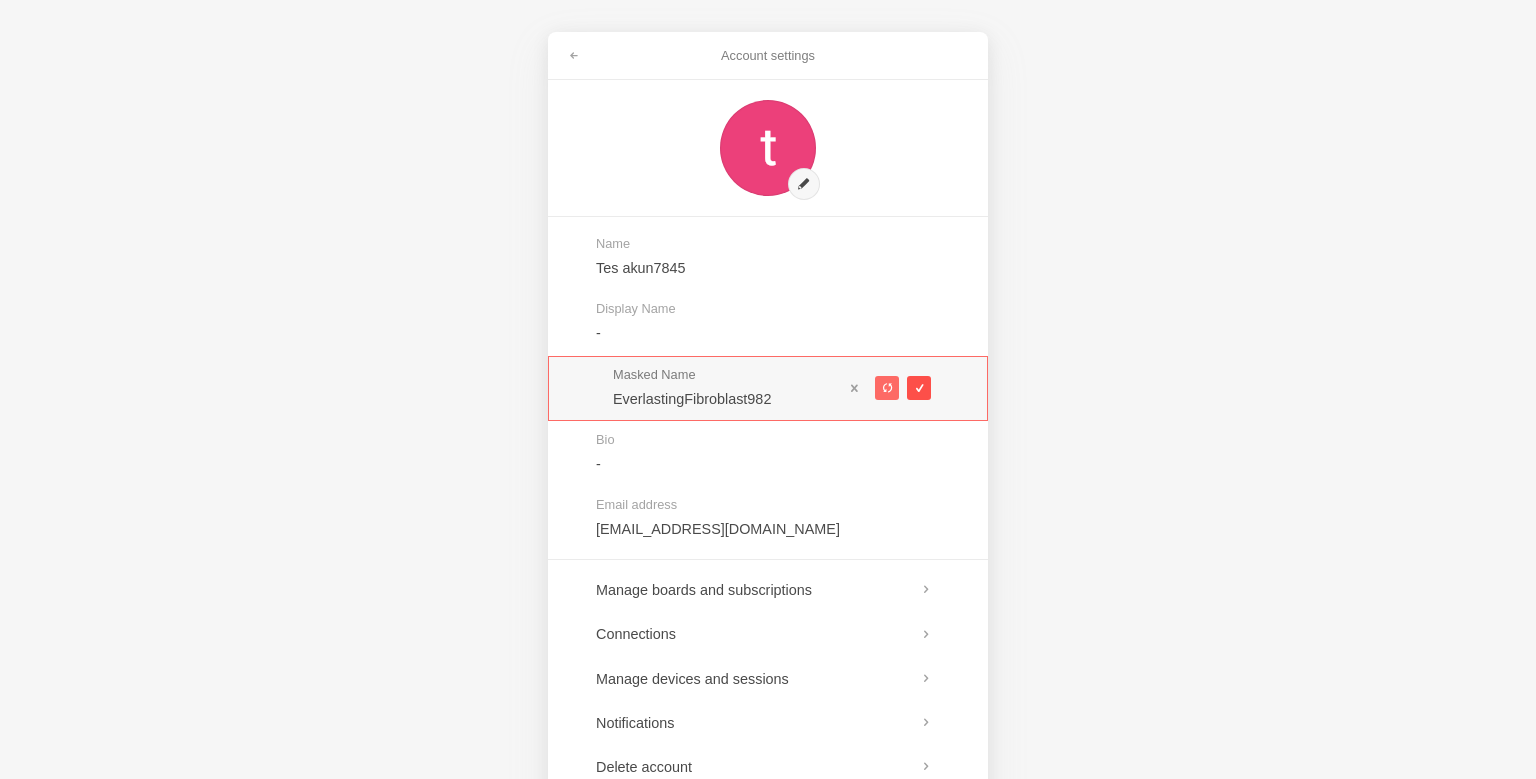 click at bounding box center [918, 388] 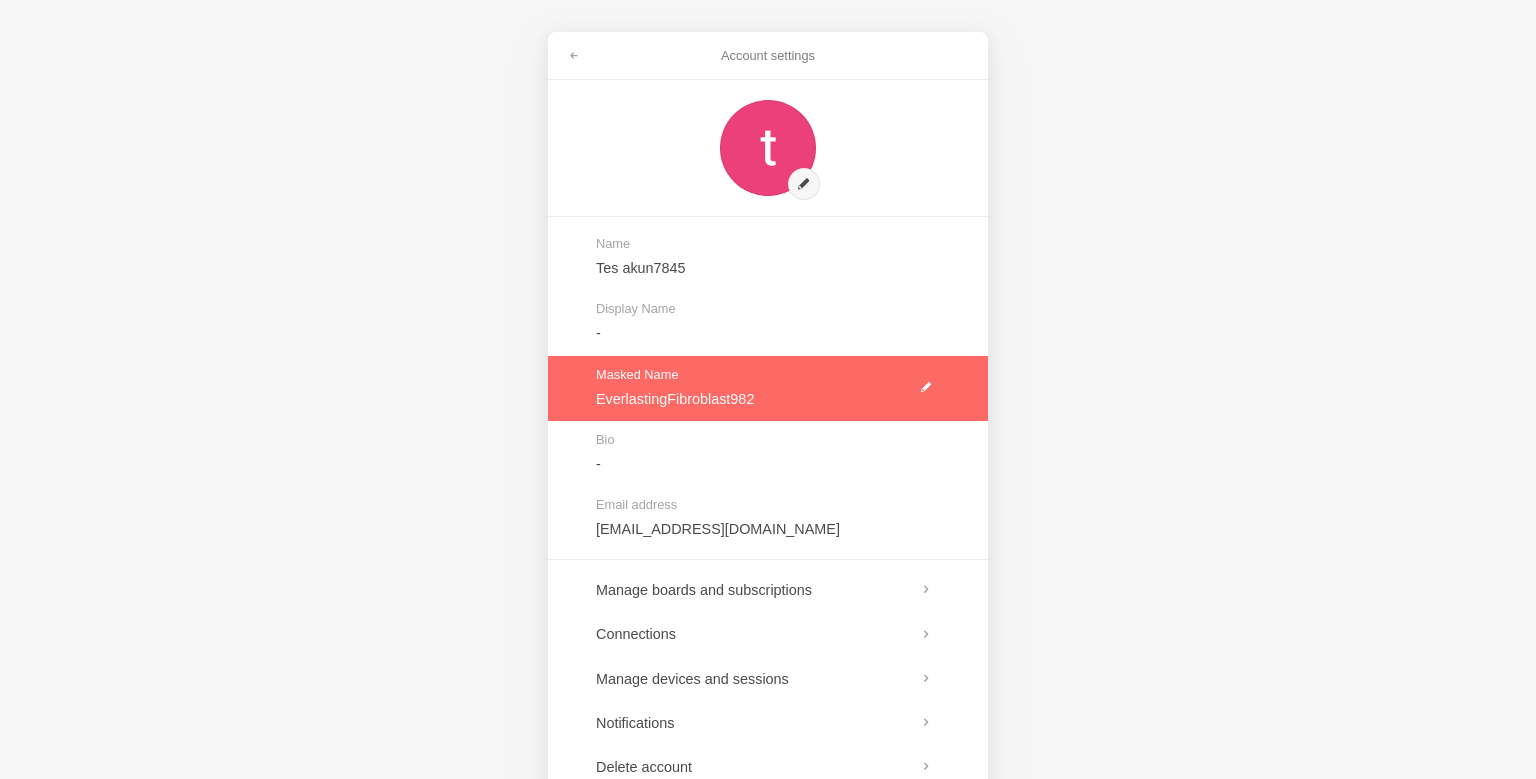 click at bounding box center (768, 388) 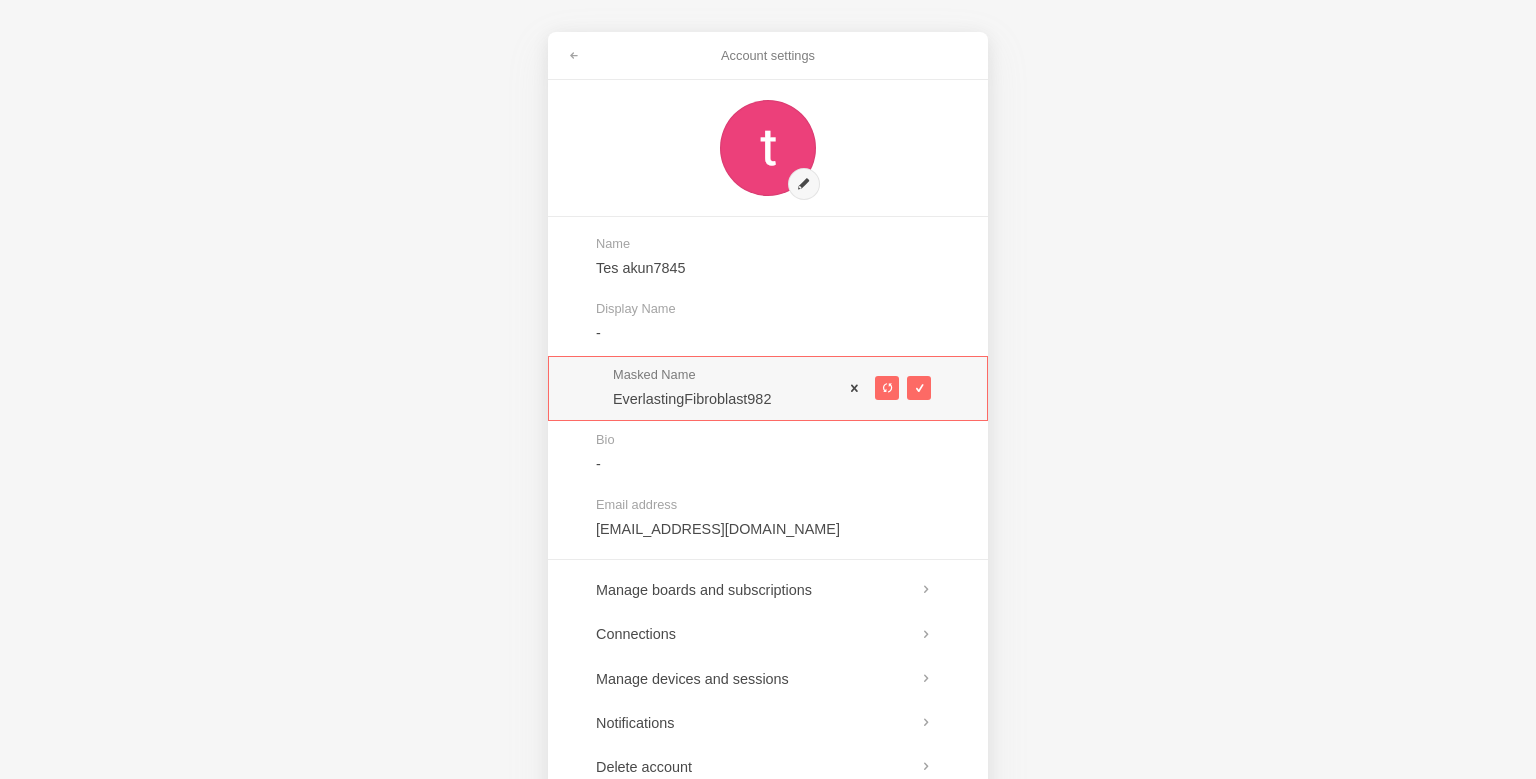 click at bounding box center (855, 388) 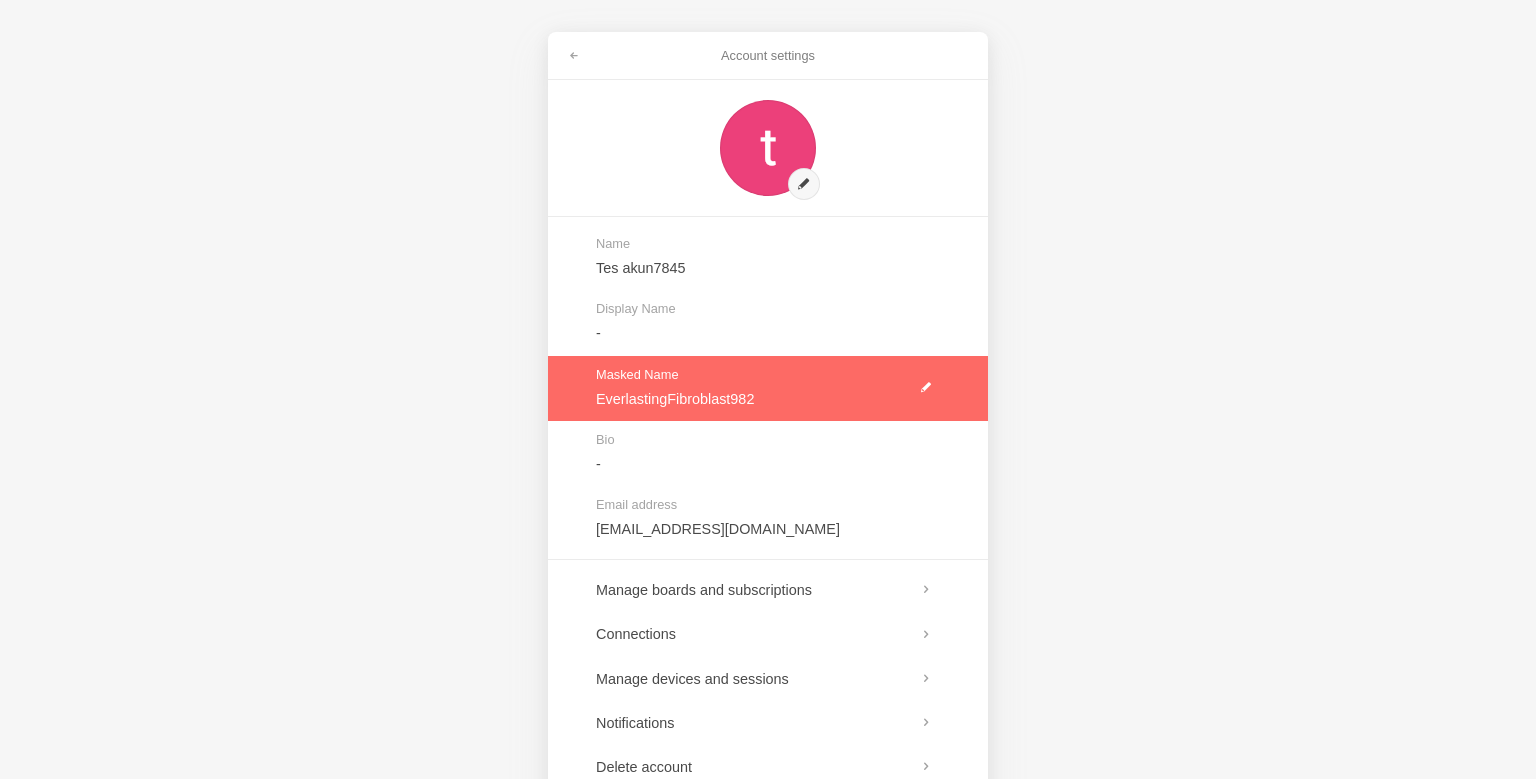 click at bounding box center (768, 388) 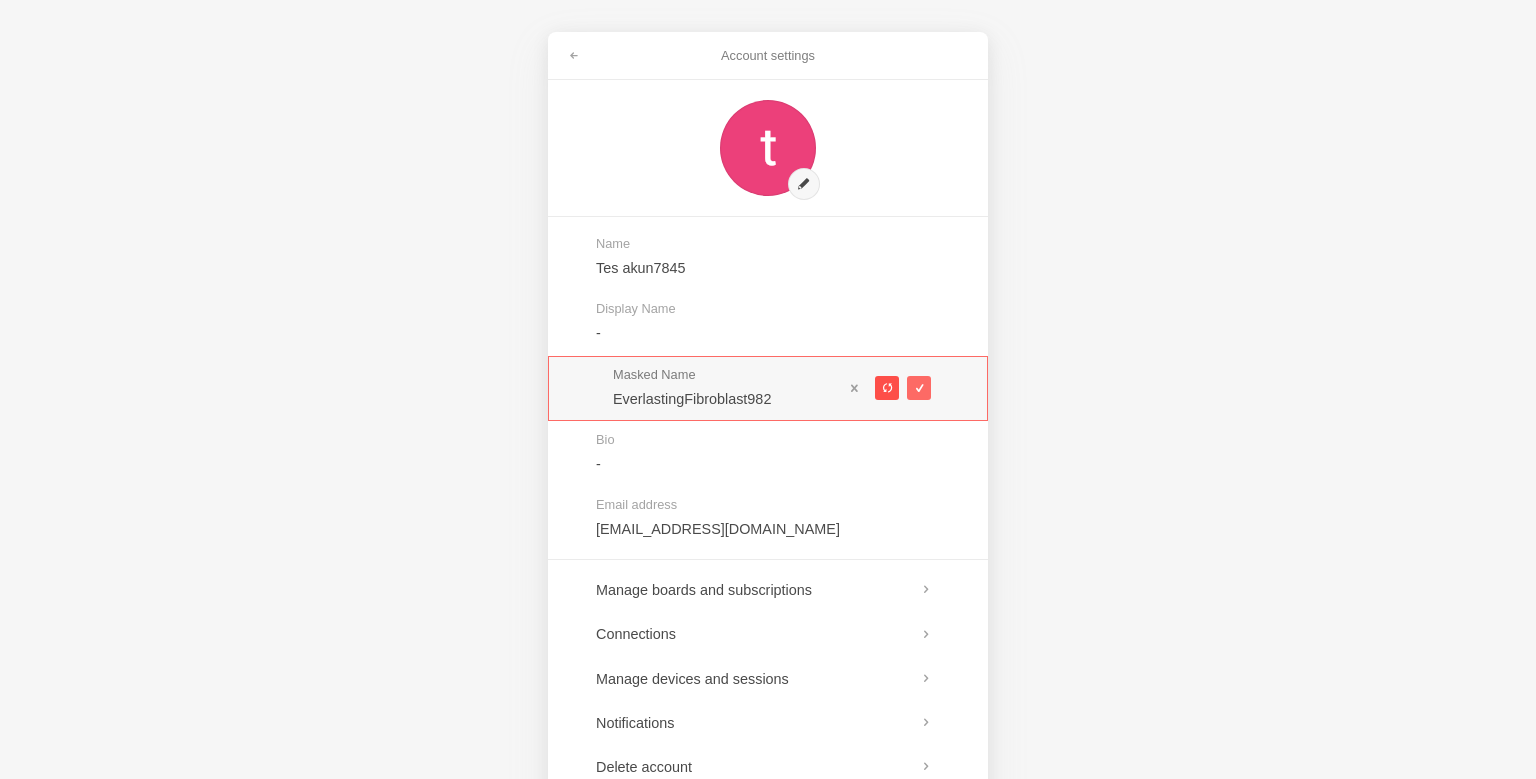click at bounding box center [887, 388] 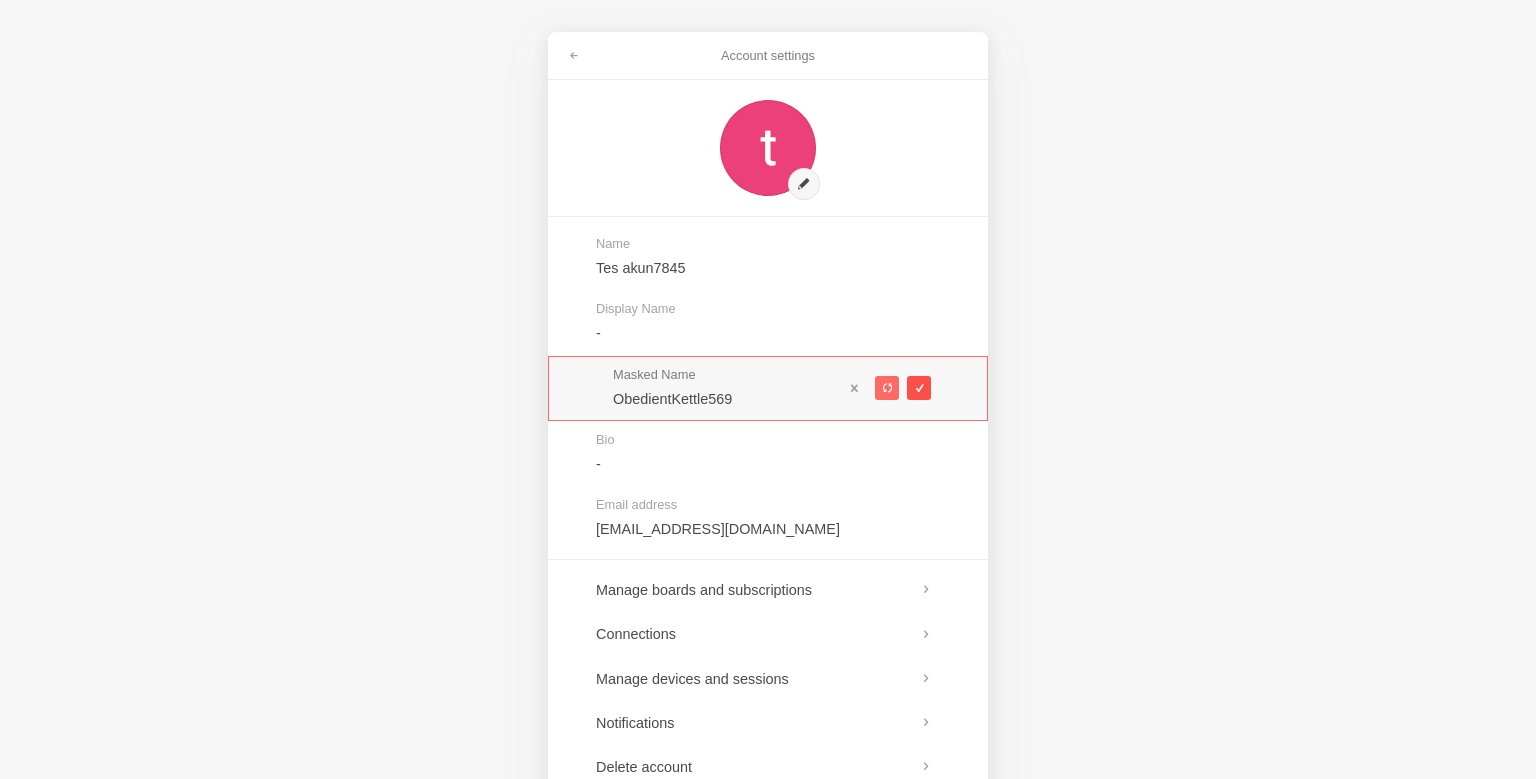 click at bounding box center [918, 388] 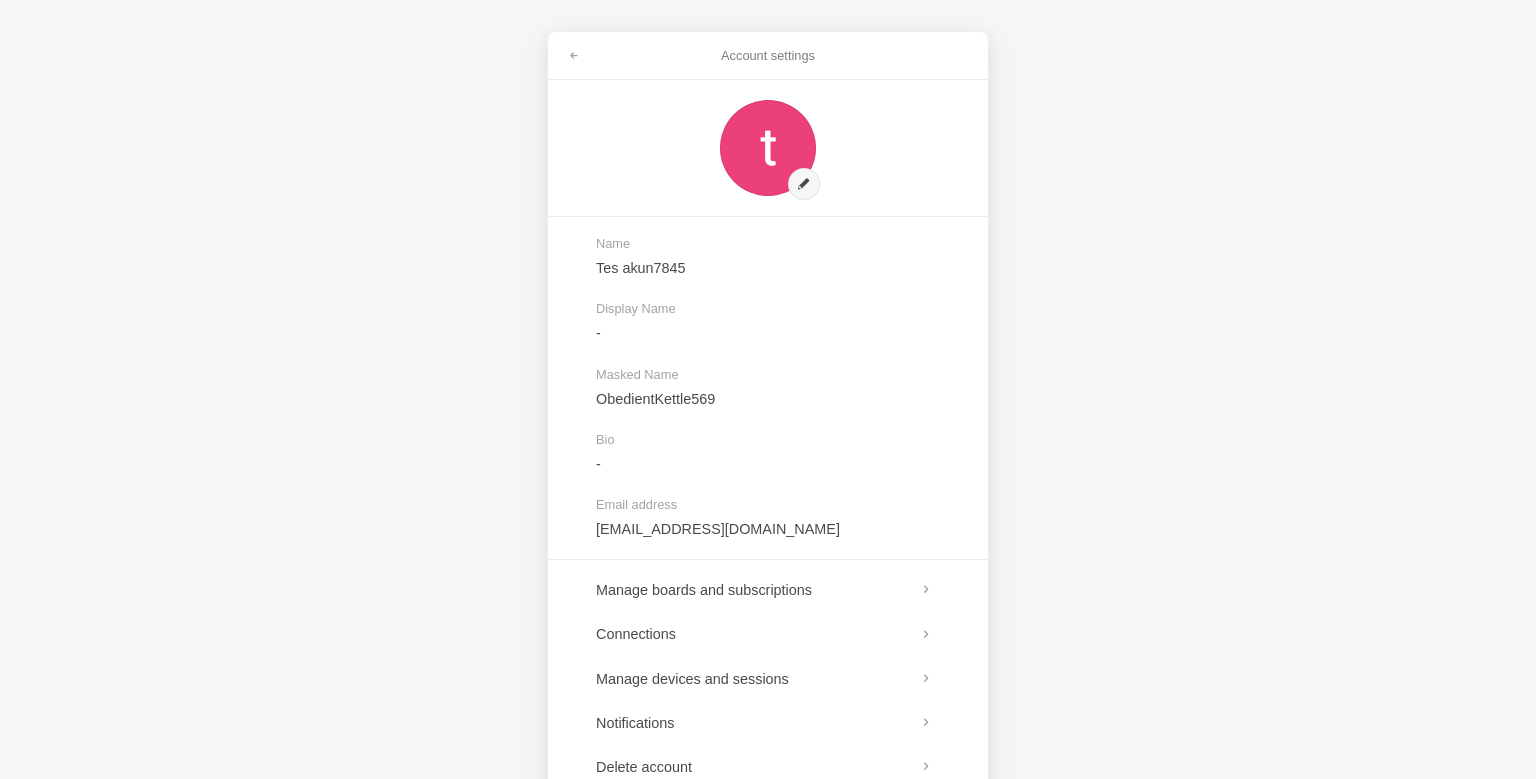 click on "Account settings Name Tes akun7845 Display Name - Masked Name ObedientKettle569 Bio - Email address [EMAIL_ADDRESS][DOMAIN_NAME] Manage boards and subscriptions Connections Manage devices and sessions Notifications Delete account Logout" at bounding box center (768, 389) 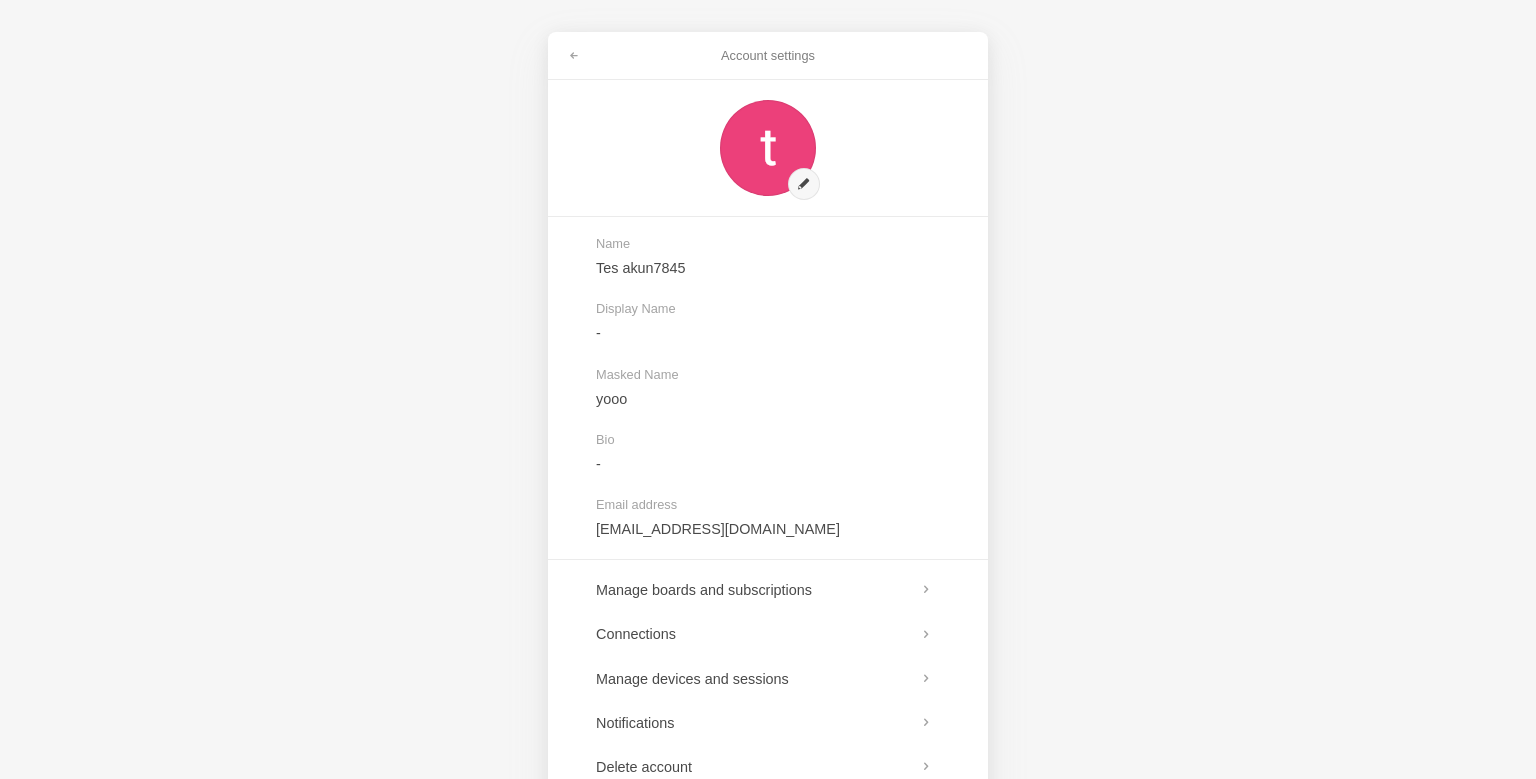 scroll, scrollTop: 0, scrollLeft: 0, axis: both 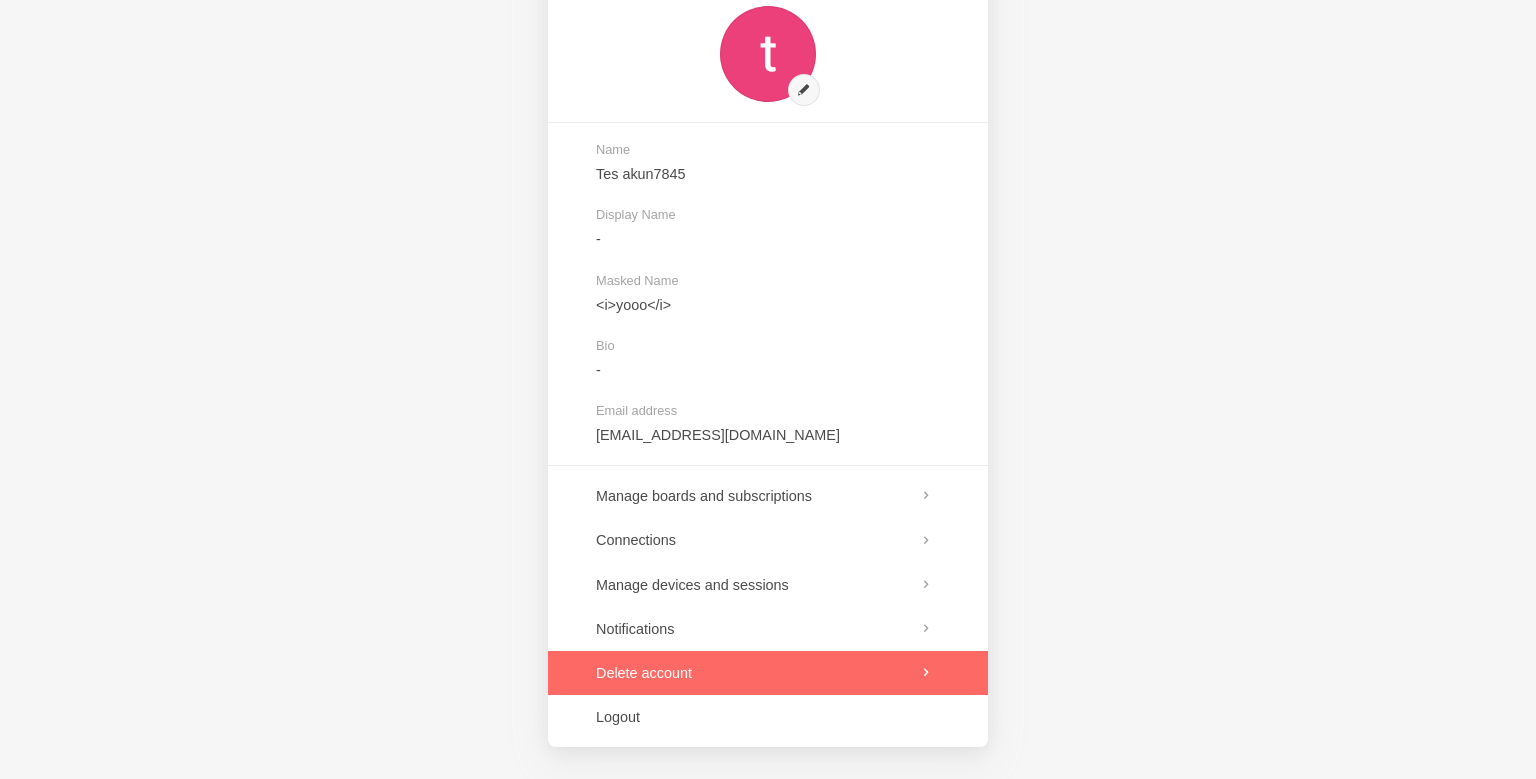 click at bounding box center [768, 673] 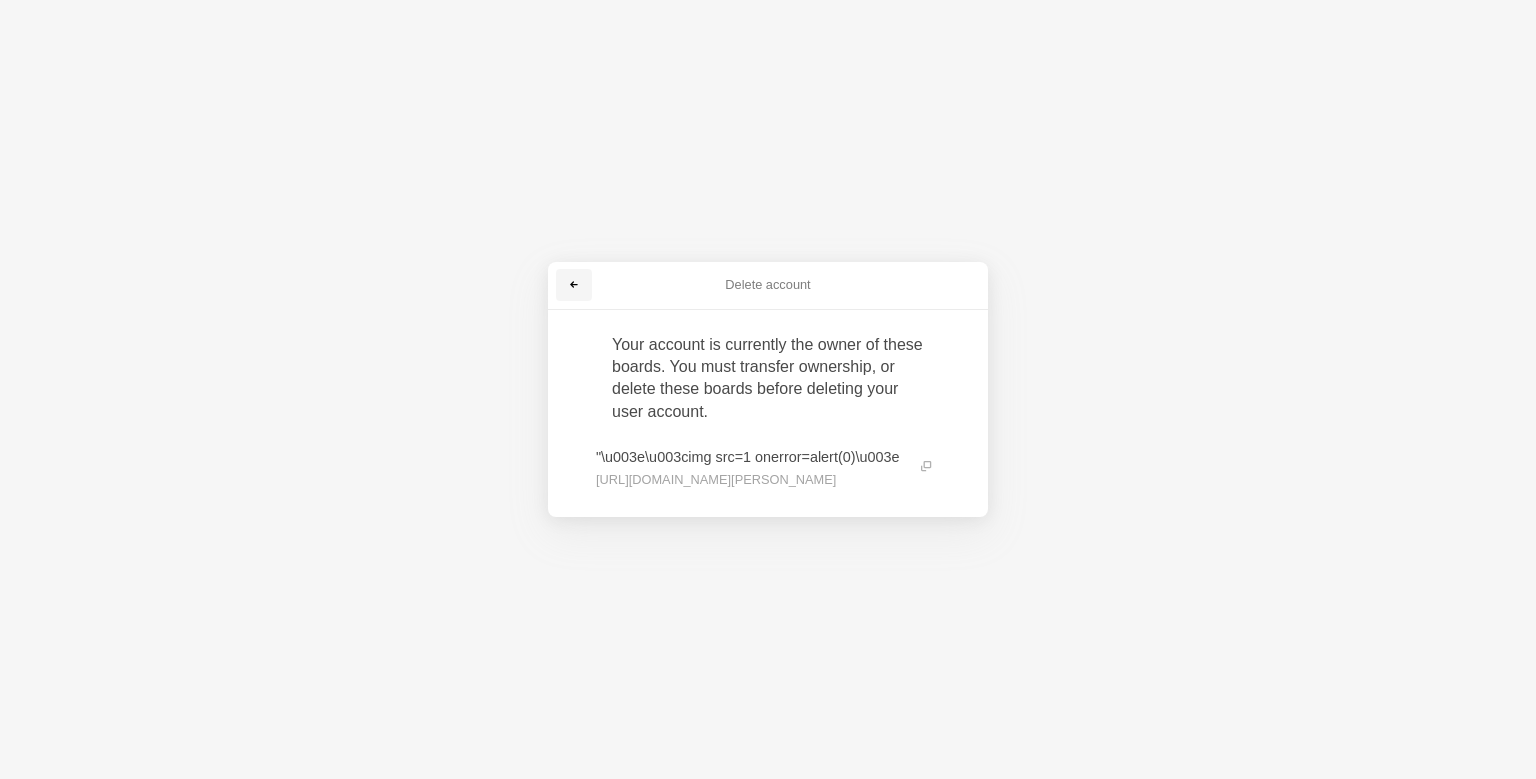 click at bounding box center (574, 285) 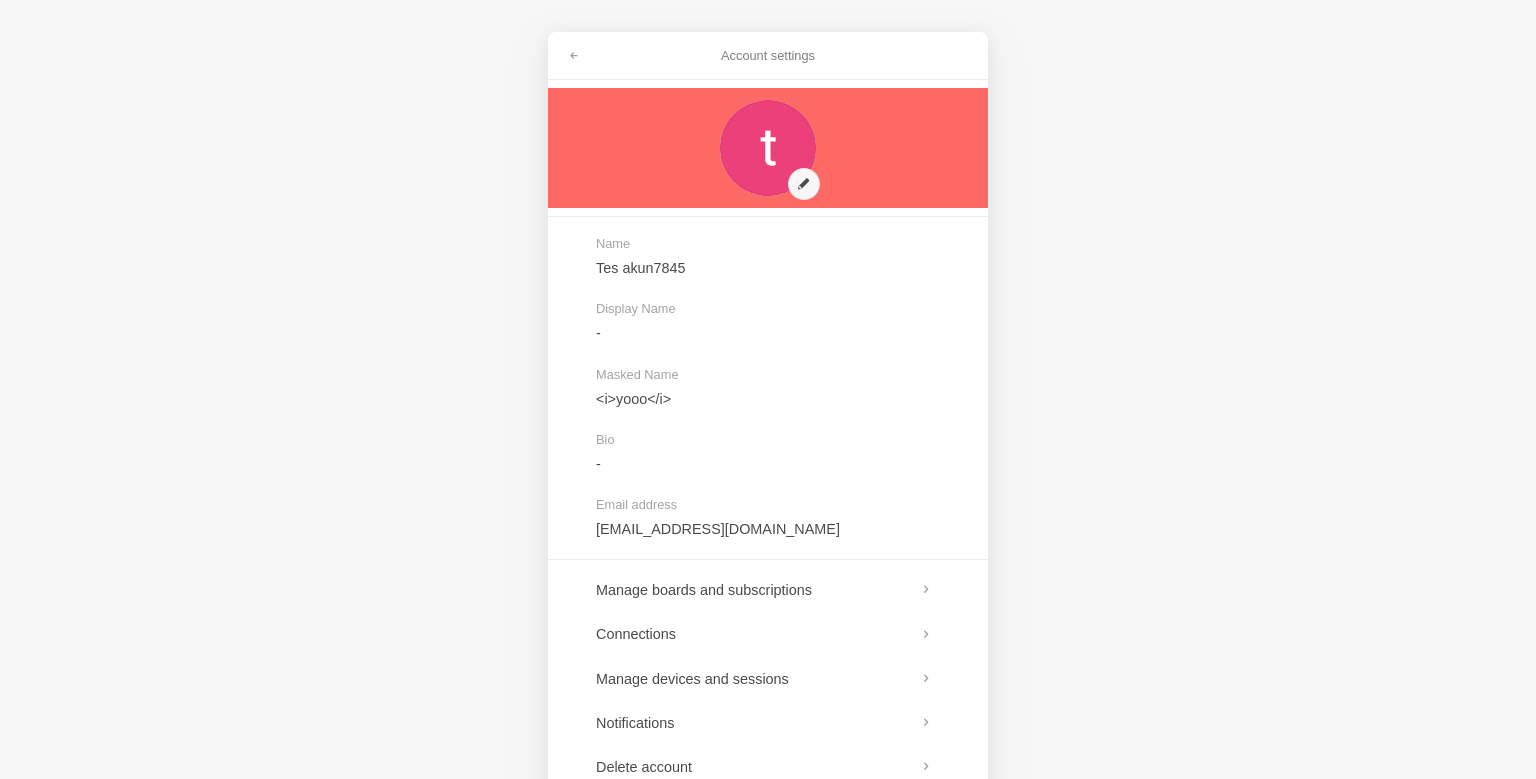 click at bounding box center [768, 148] 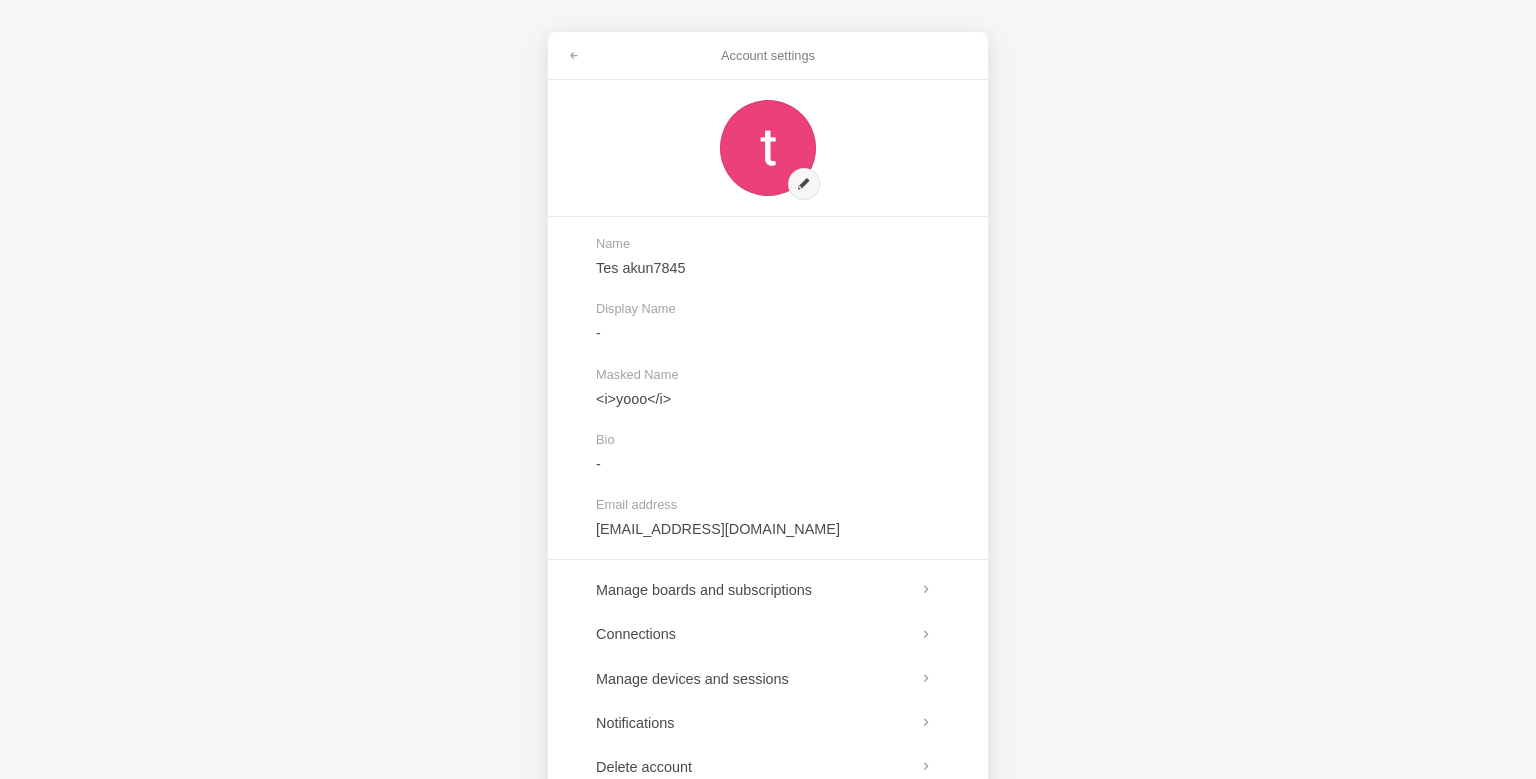 scroll, scrollTop: 94, scrollLeft: 0, axis: vertical 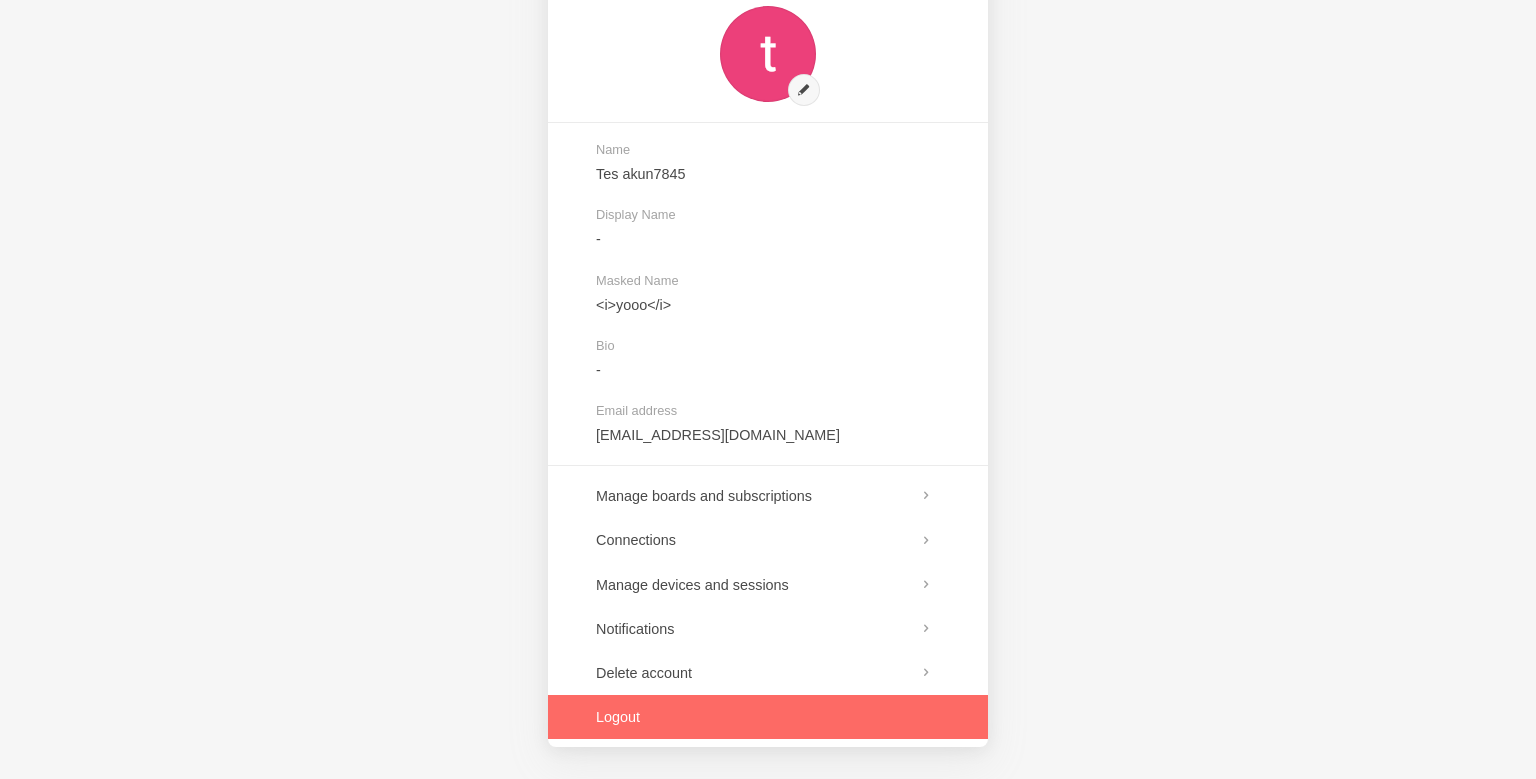 click at bounding box center [768, 717] 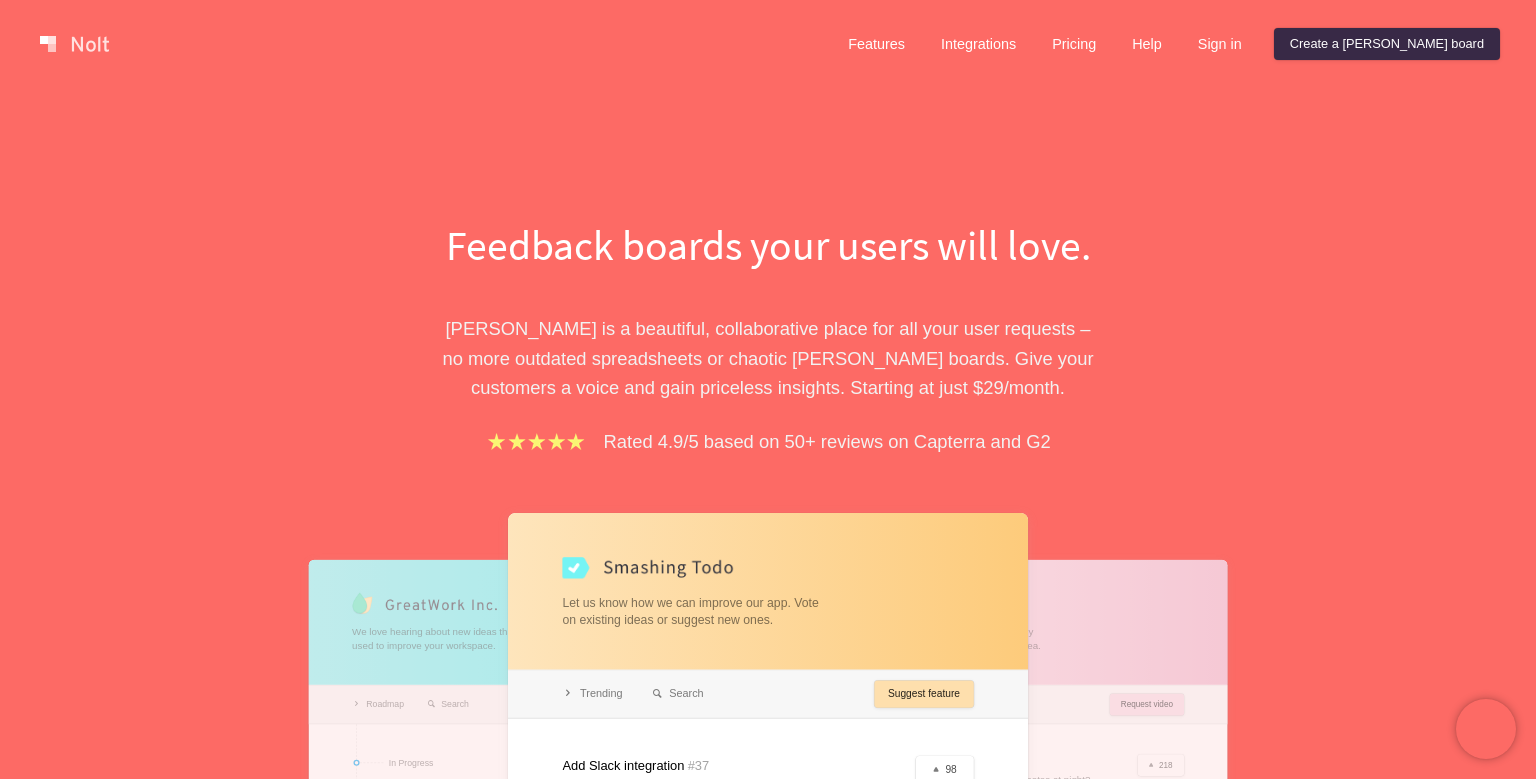 scroll, scrollTop: 0, scrollLeft: 0, axis: both 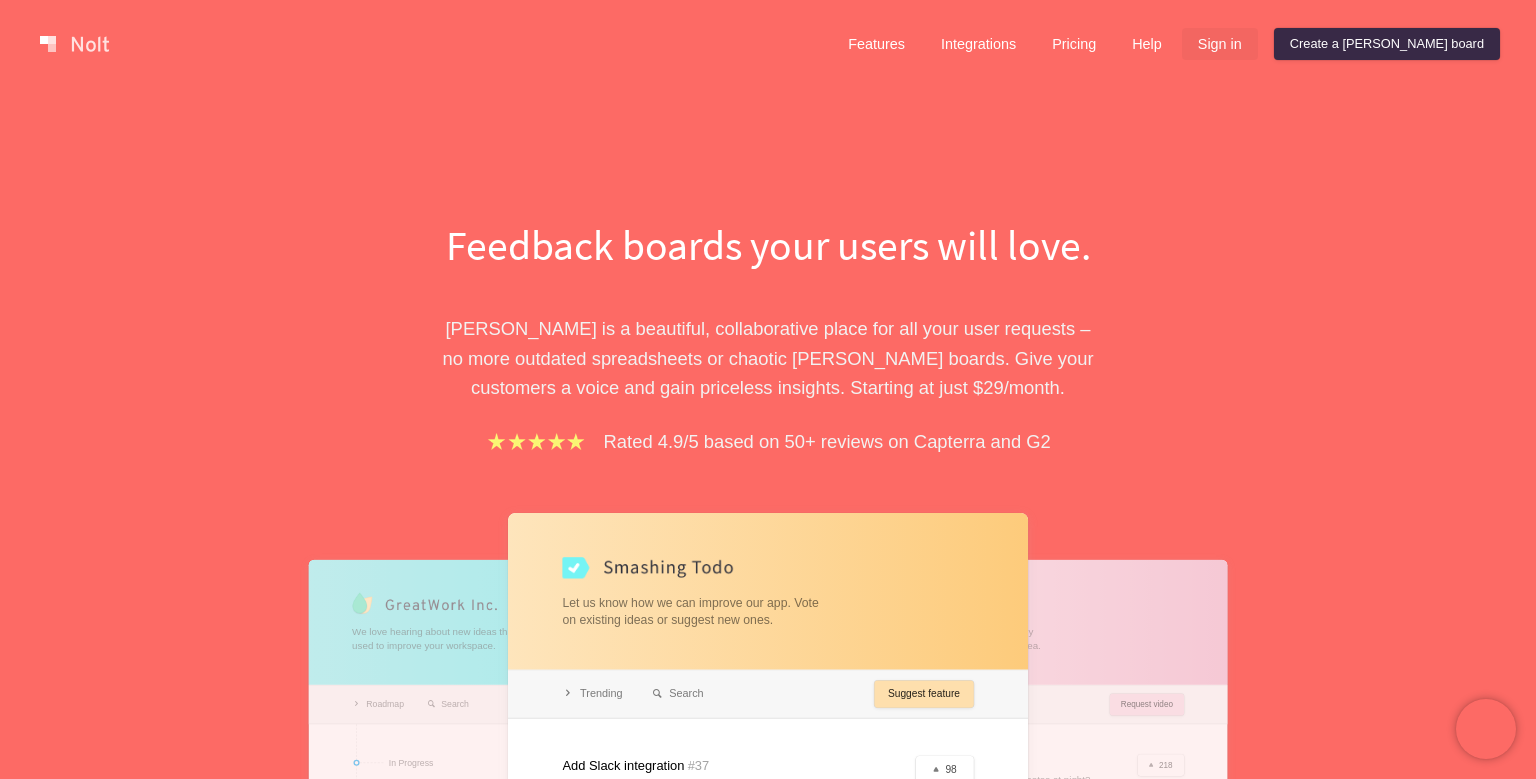 click on "Sign in" at bounding box center (1220, 44) 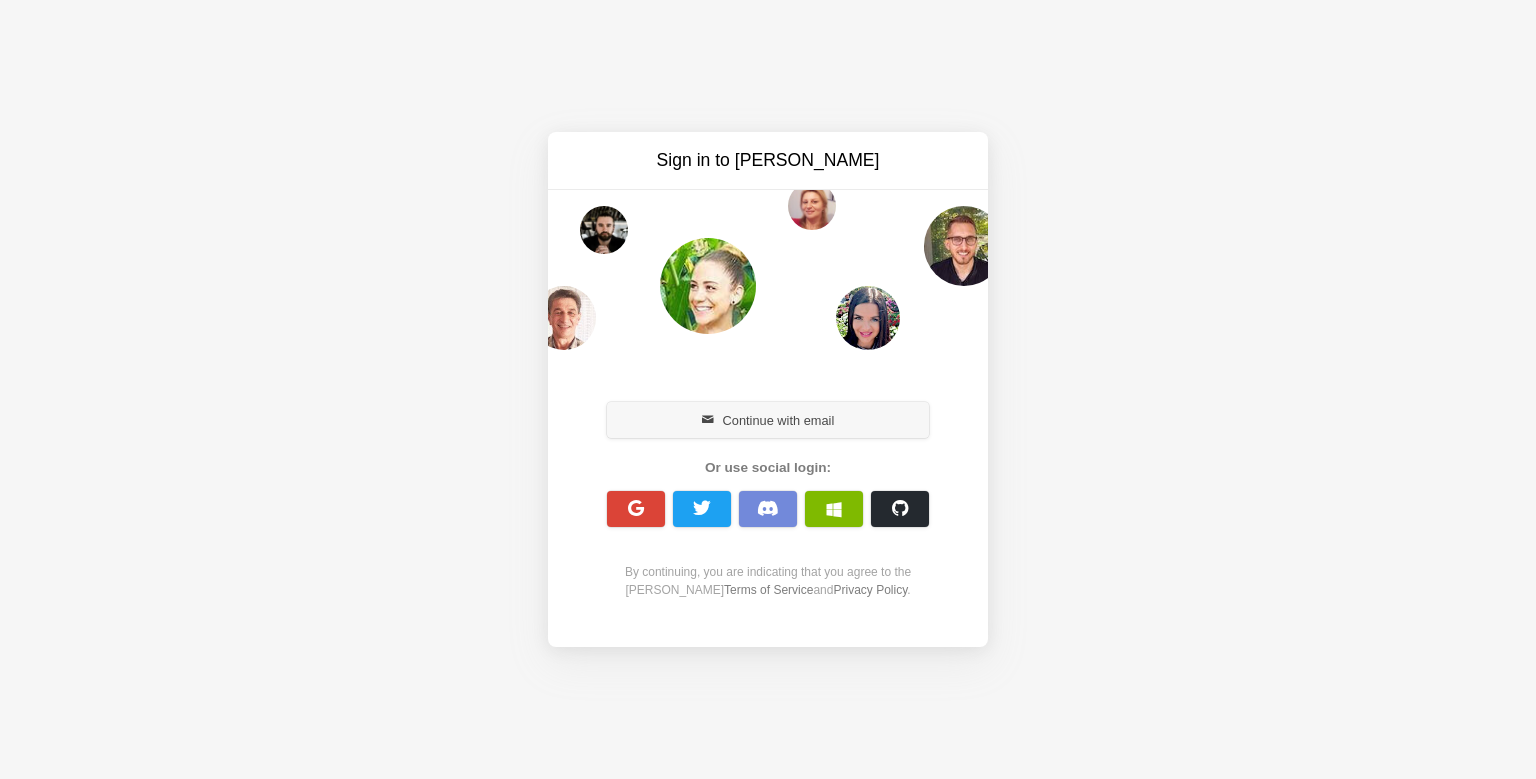 click on "Continue with email" at bounding box center (768, 420) 